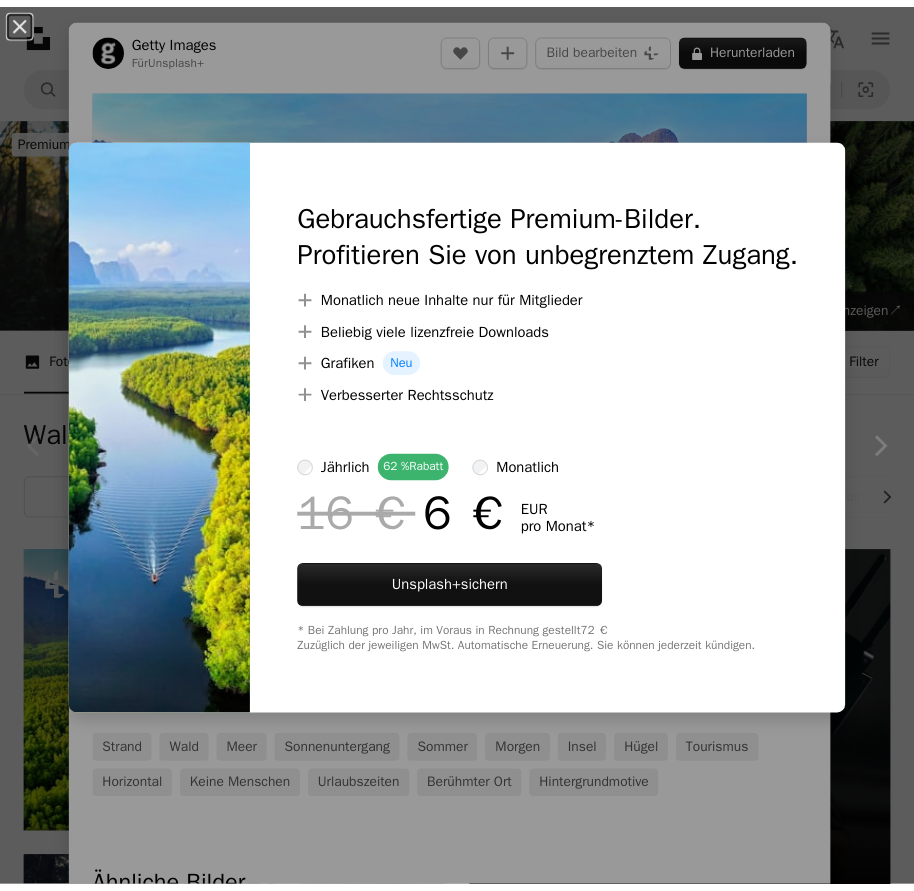 scroll, scrollTop: 300, scrollLeft: 0, axis: vertical 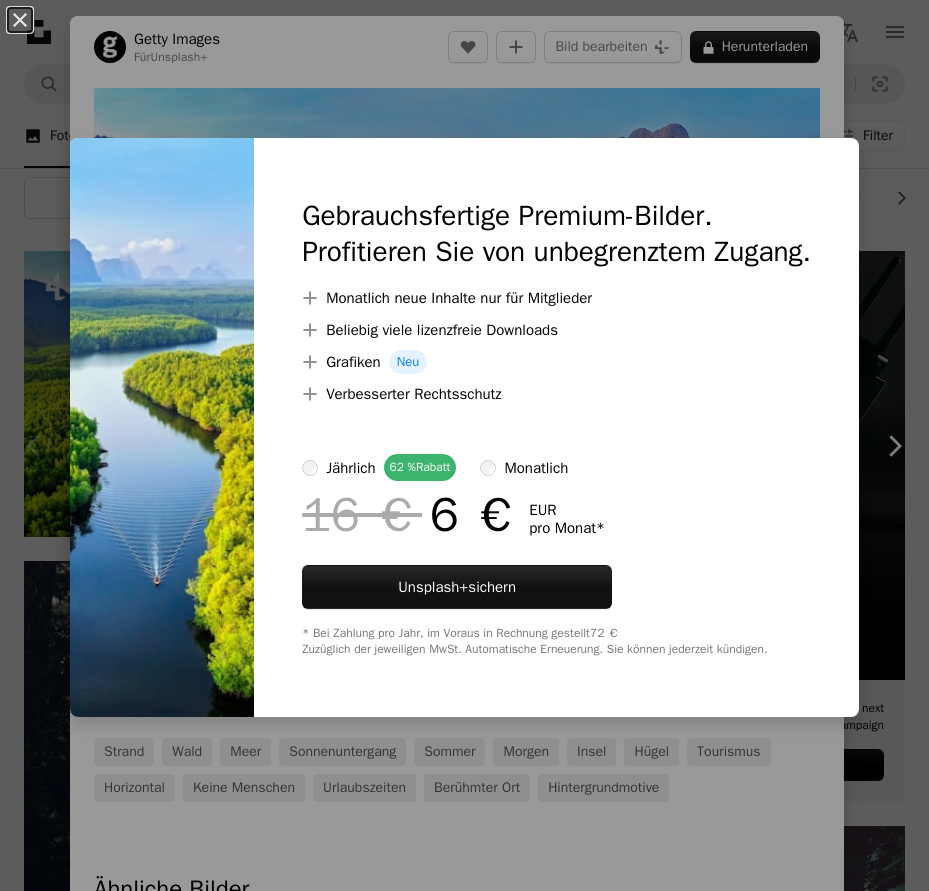 click on "An X shape Gebrauchsfertige Premium-Bilder. Profitieren Sie von unbegrenztem Zugang. A plus sign Monatlich neue Inhalte nur für Mitglieder A plus sign Beliebig viele lizenzfreie Downloads A plus sign Grafiken  Neu A plus sign Verbesserter Rechtsschutz jährlich 62 %  Rabatt monatlich 16 €   6 € EUR pro Monat * Unsplash+  sichern * Bei Zahlung pro Jahr, im Voraus in Rechnung gestellt  72 € Zuzüglich der jeweiligen MwSt. Automatische Erneuerung. Sie können jederzeit kündigen." at bounding box center (464, 445) 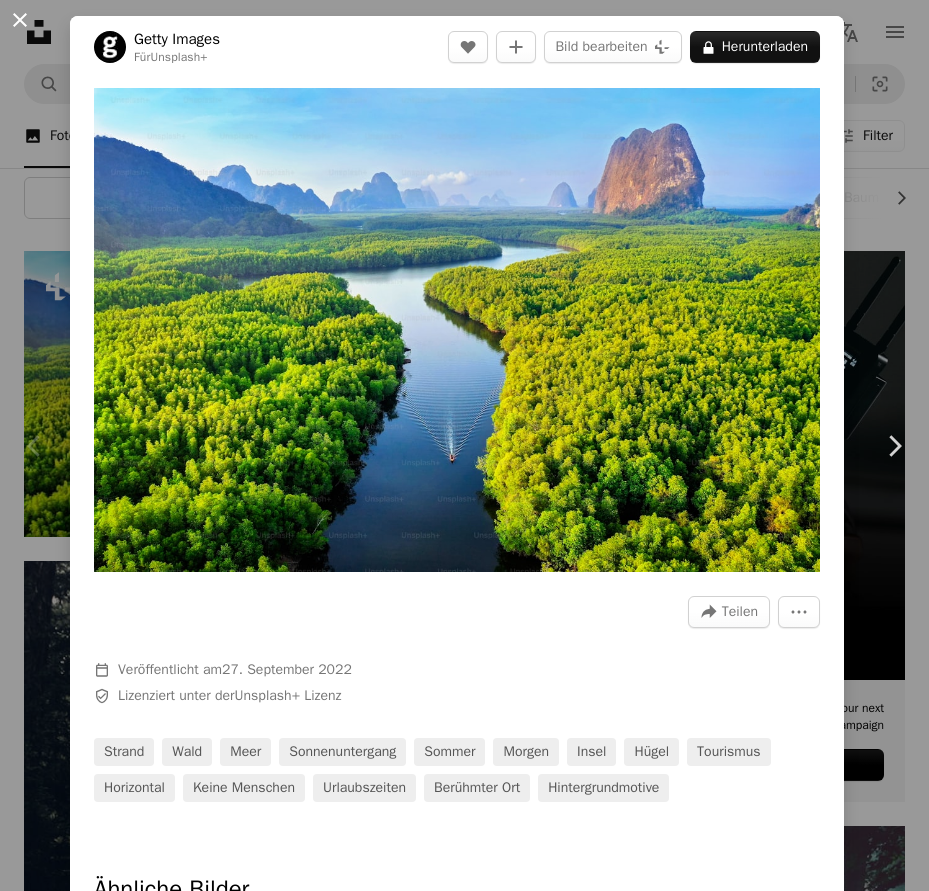 click on "An X shape" at bounding box center [20, 20] 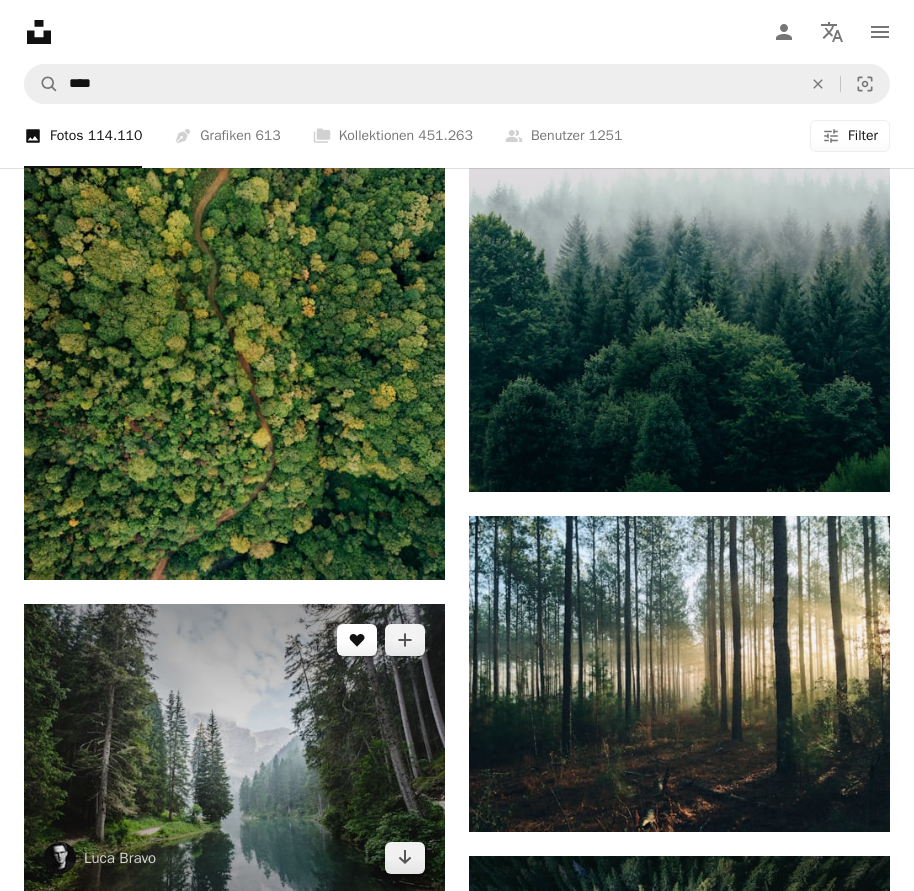 scroll, scrollTop: 1700, scrollLeft: 0, axis: vertical 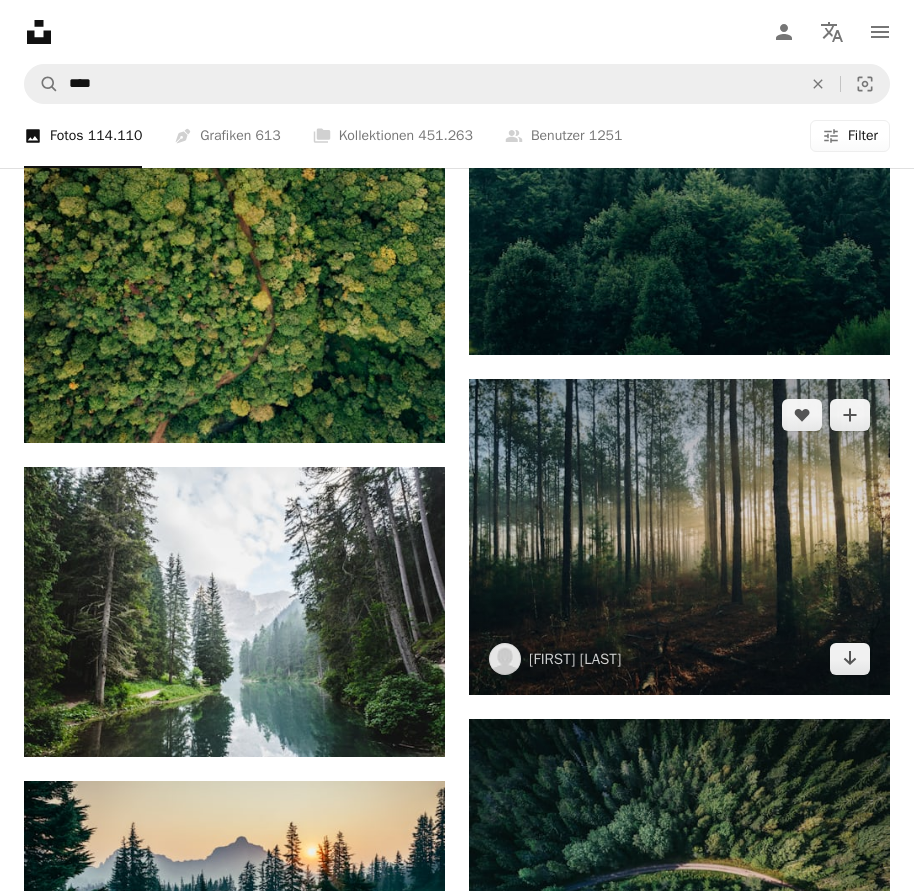 click at bounding box center (679, 537) 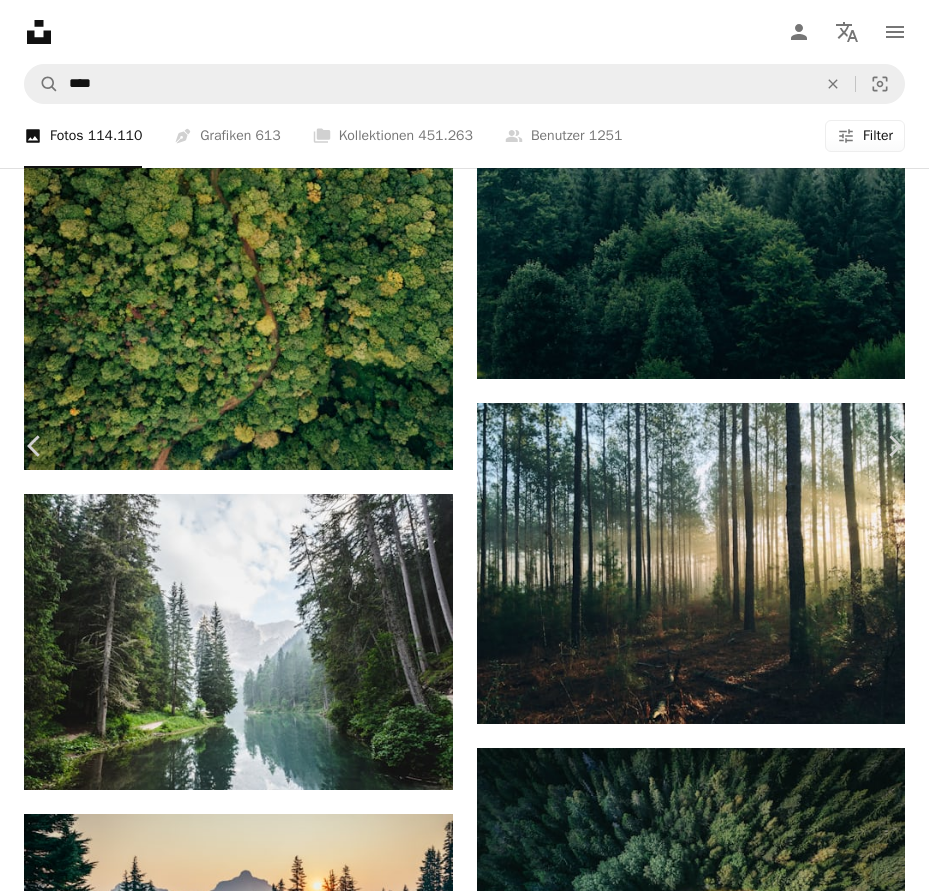 click on "Kostenlos herunterladen" at bounding box center [698, 4551] 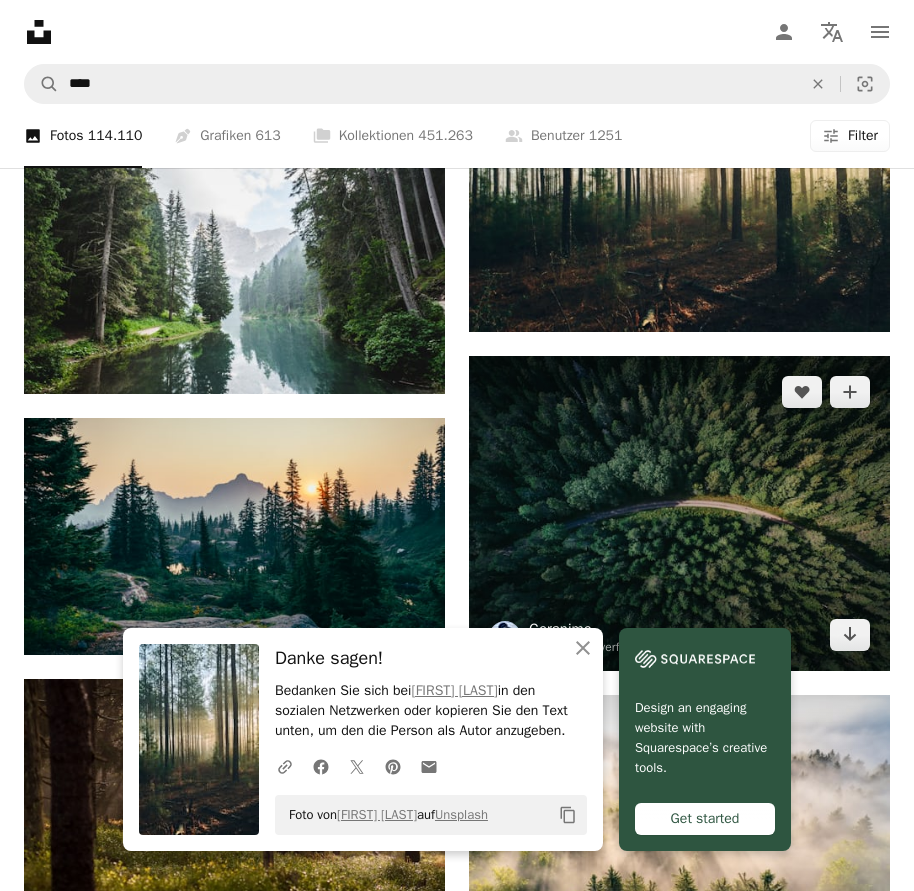 scroll, scrollTop: 2200, scrollLeft: 0, axis: vertical 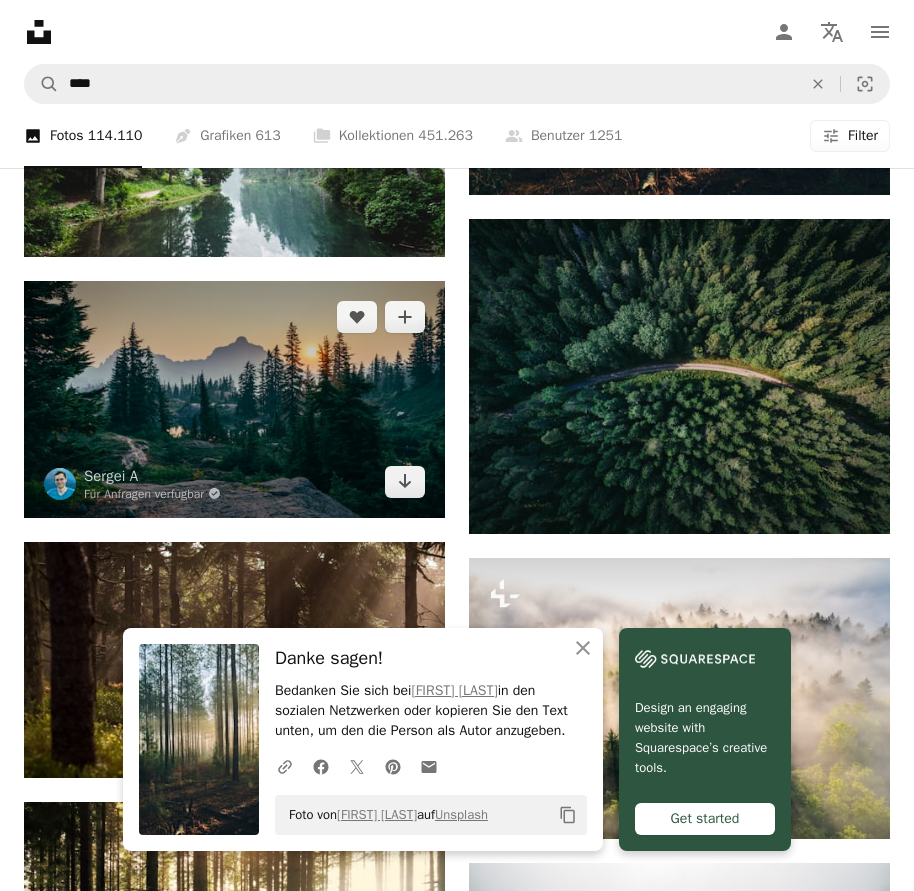 click at bounding box center (234, 399) 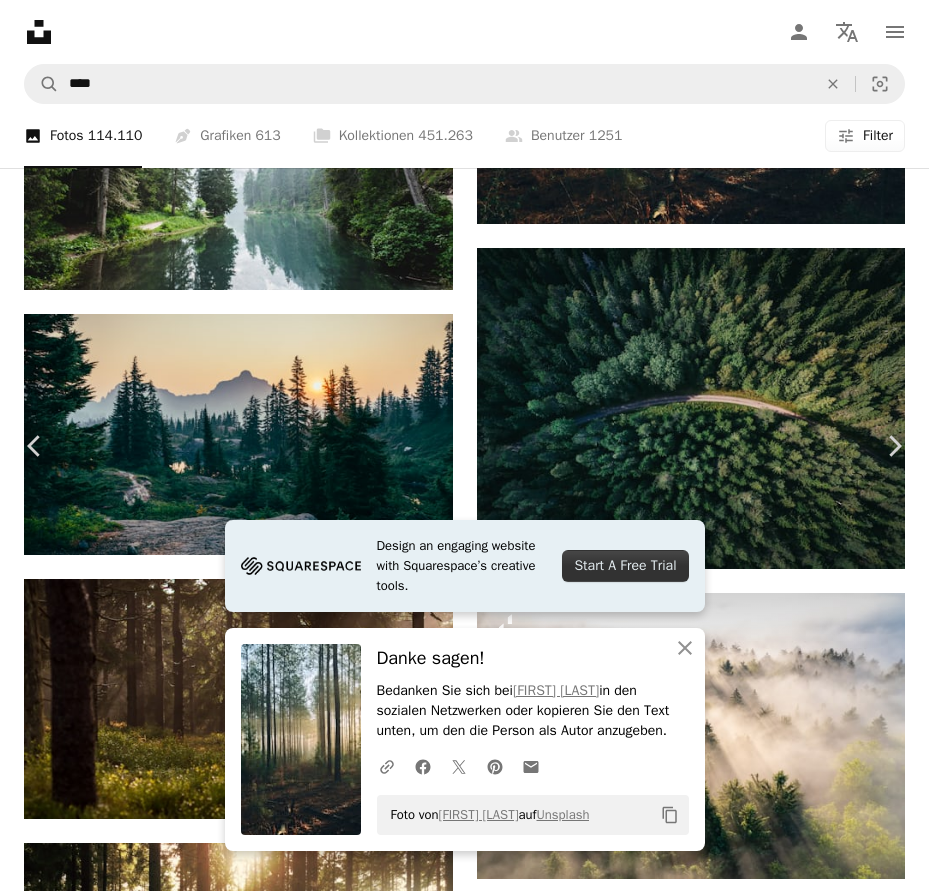 click on "Kostenlos herunterladen" at bounding box center (698, 4051) 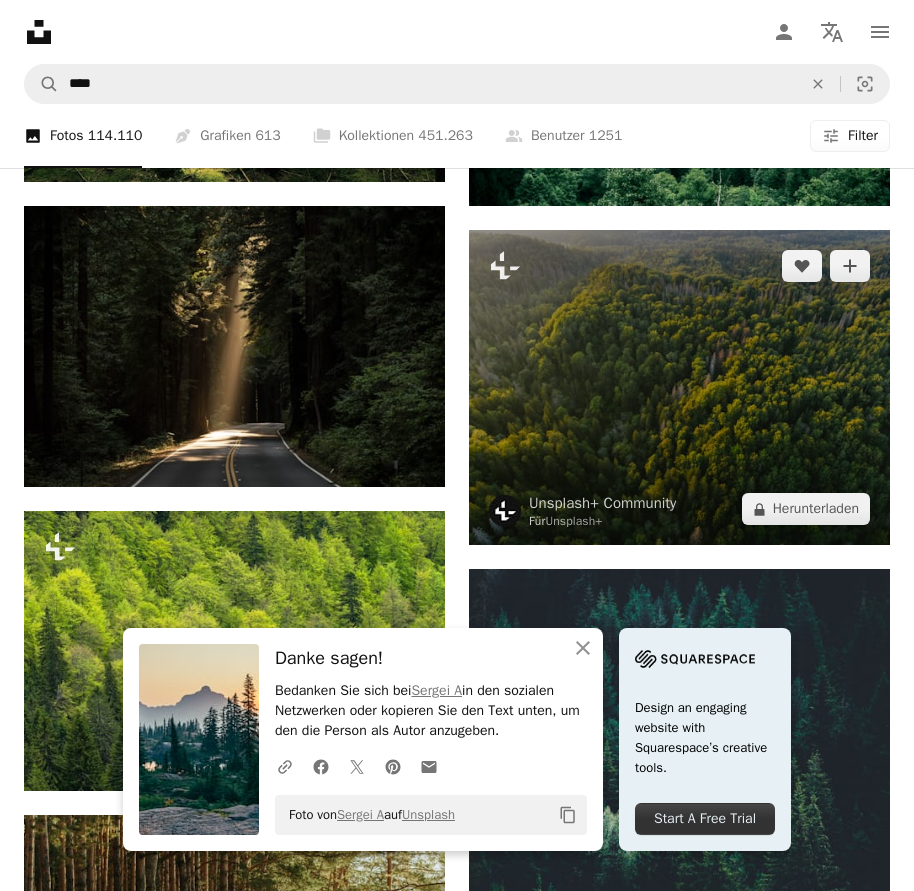 scroll, scrollTop: 3100, scrollLeft: 0, axis: vertical 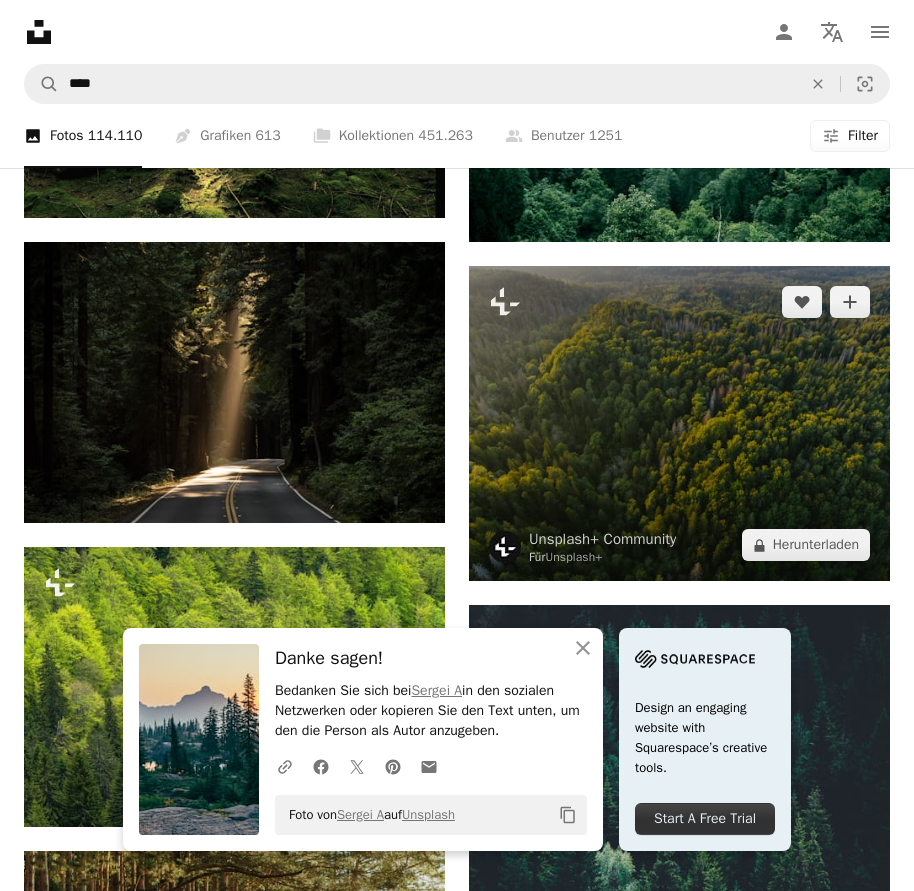 click at bounding box center (679, 423) 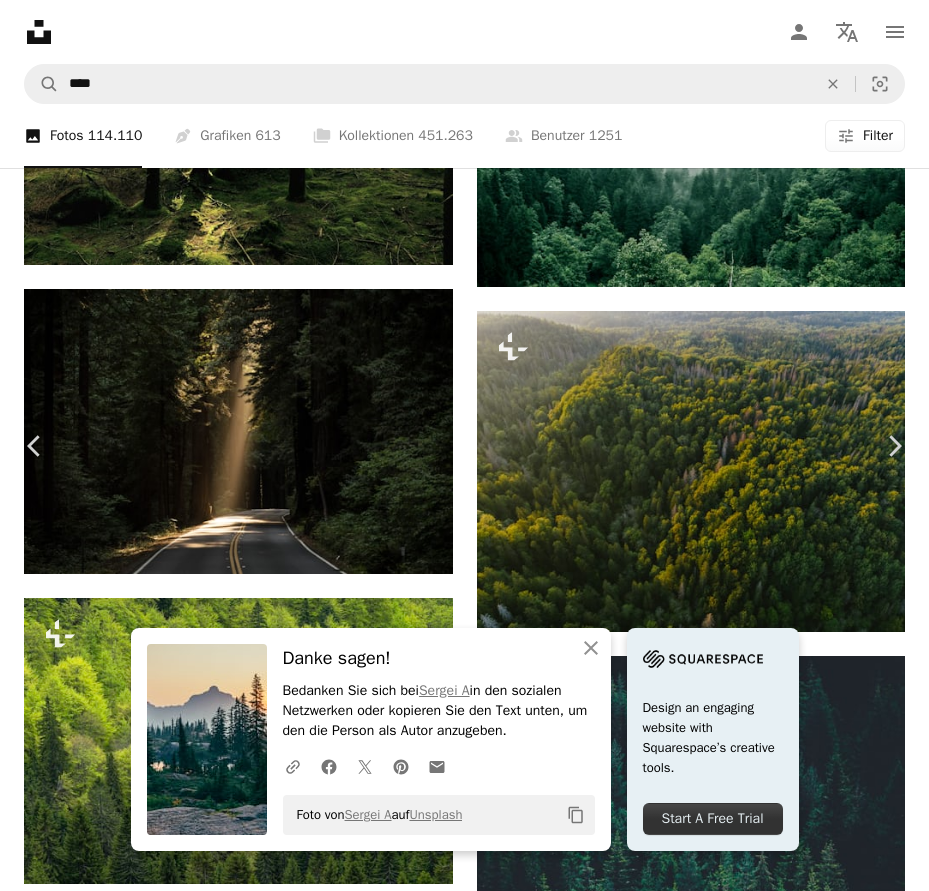 click on "A lock   Herunterladen" at bounding box center [755, 3151] 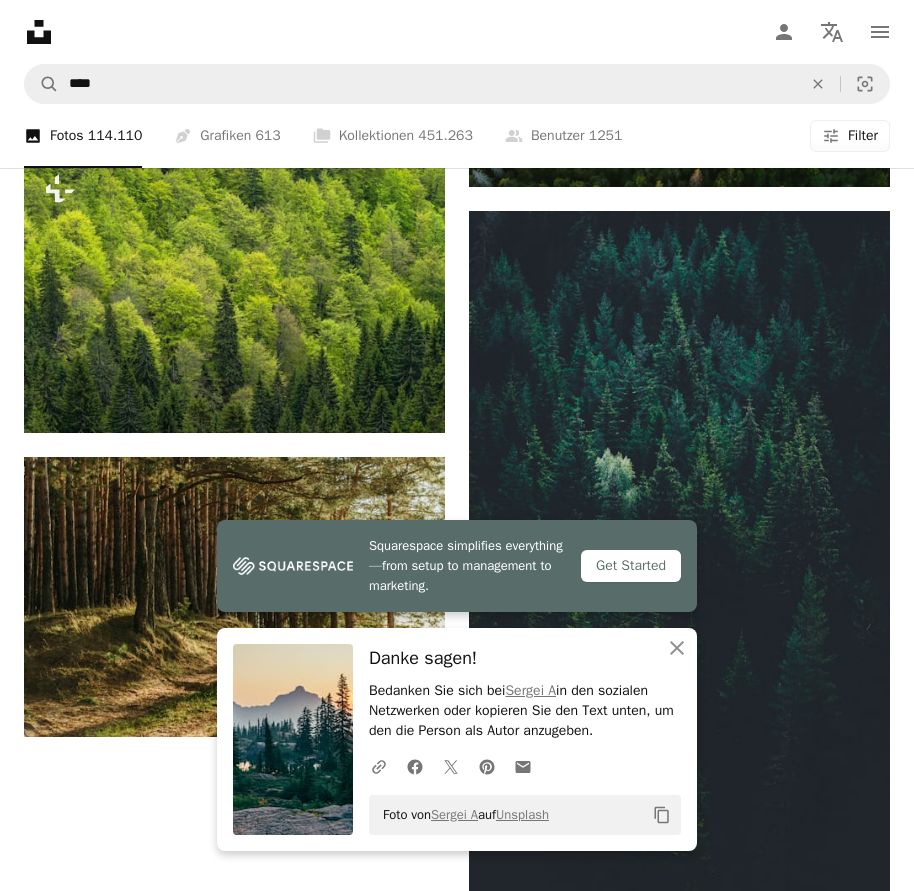 scroll, scrollTop: 3500, scrollLeft: 0, axis: vertical 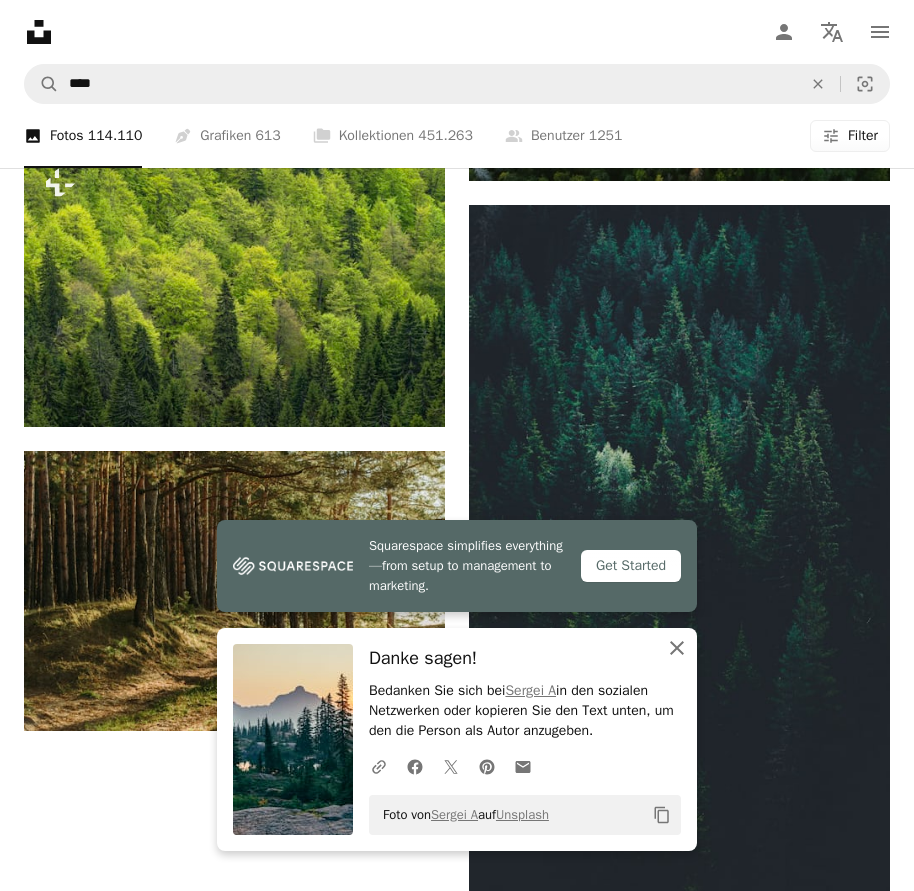 click 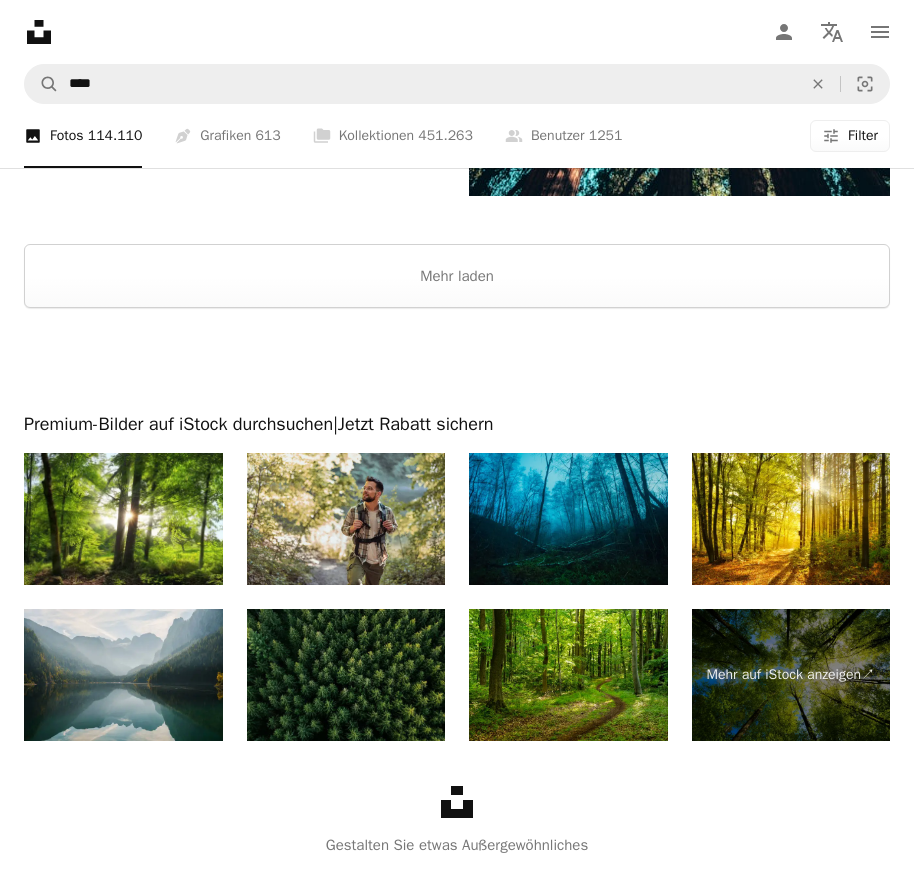 scroll, scrollTop: 5227, scrollLeft: 0, axis: vertical 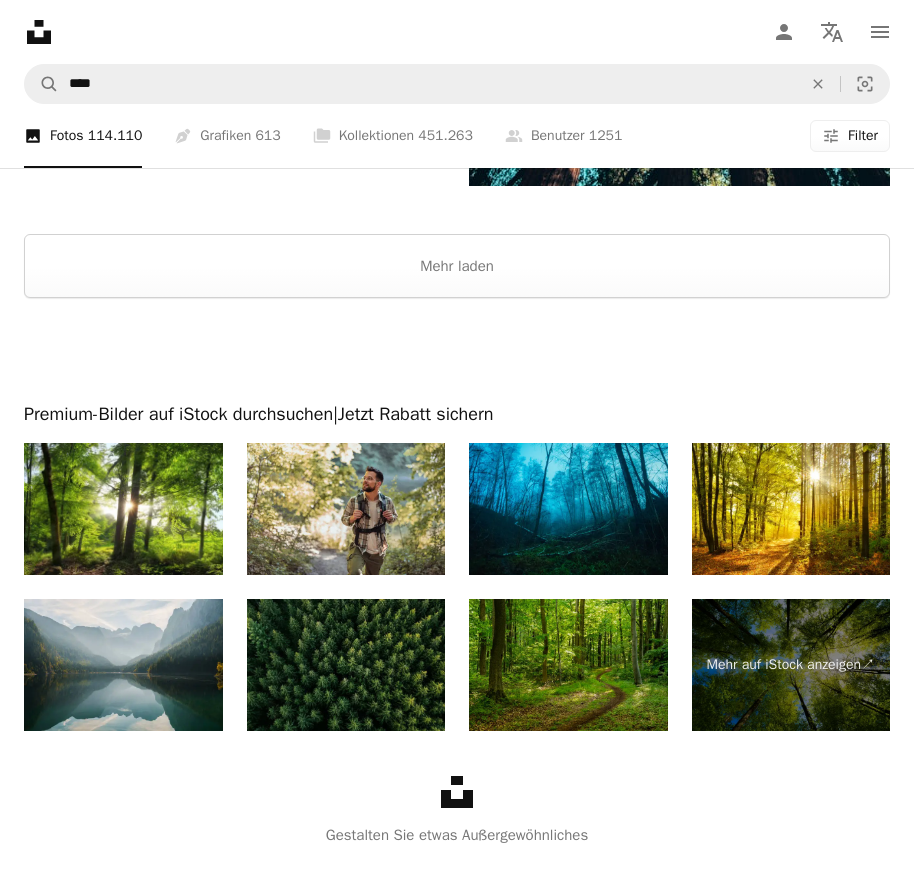 click at bounding box center (568, 665) 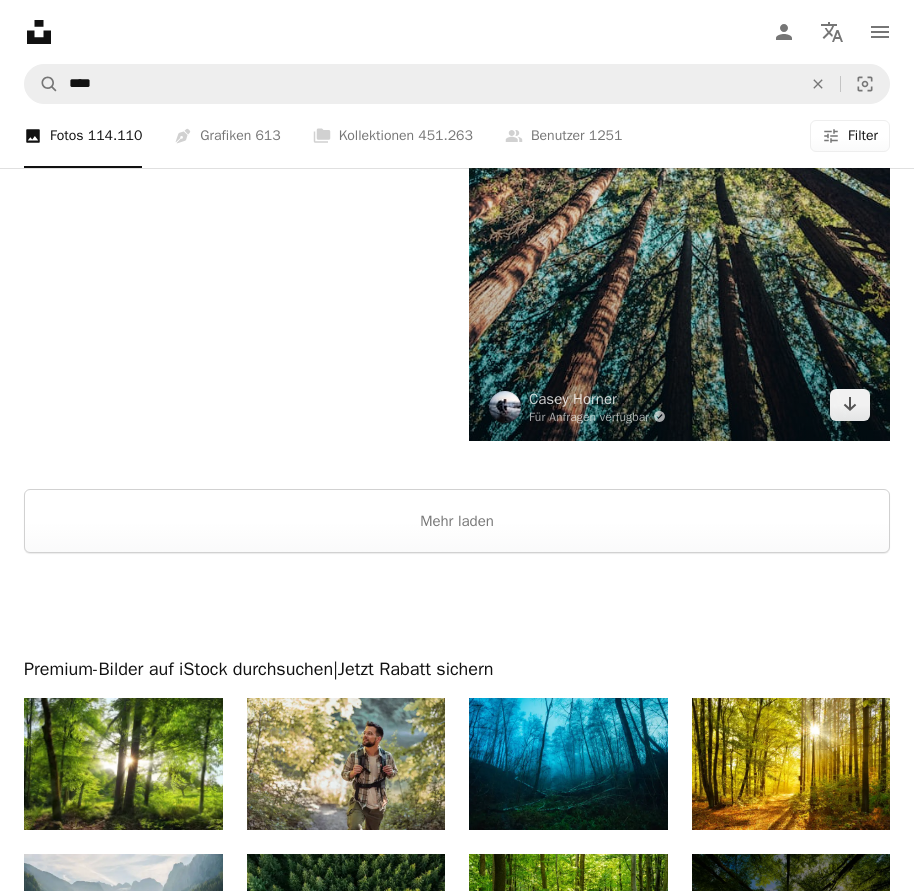 scroll, scrollTop: 4927, scrollLeft: 0, axis: vertical 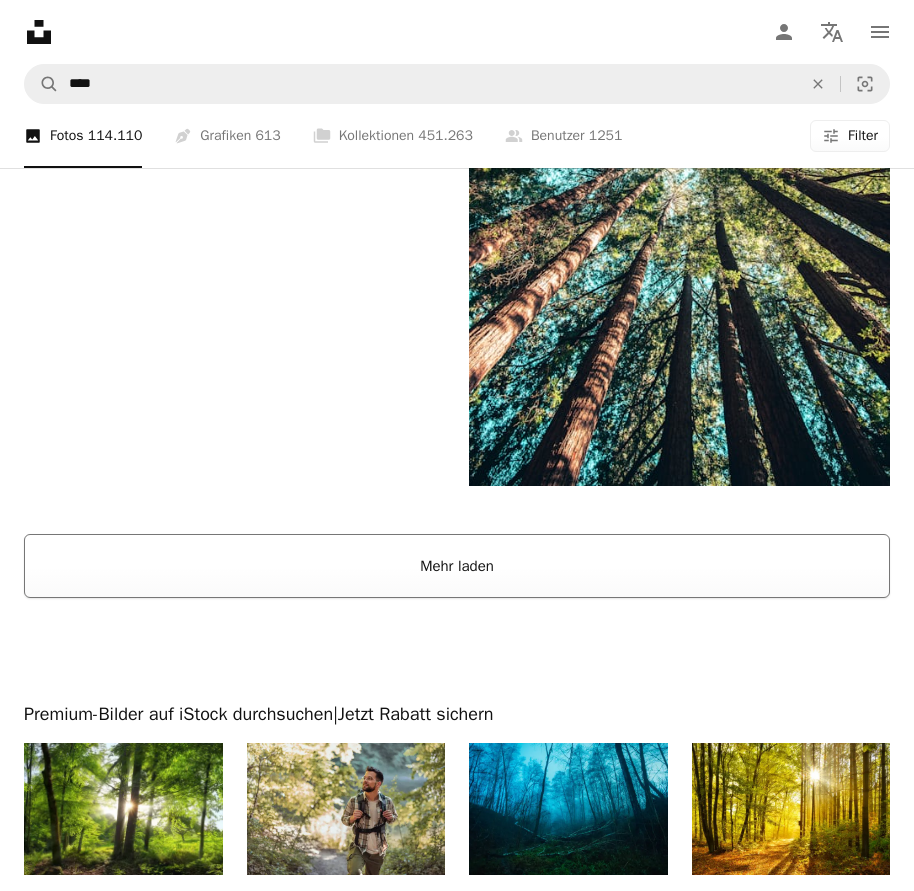 click on "Mehr laden" at bounding box center [457, 566] 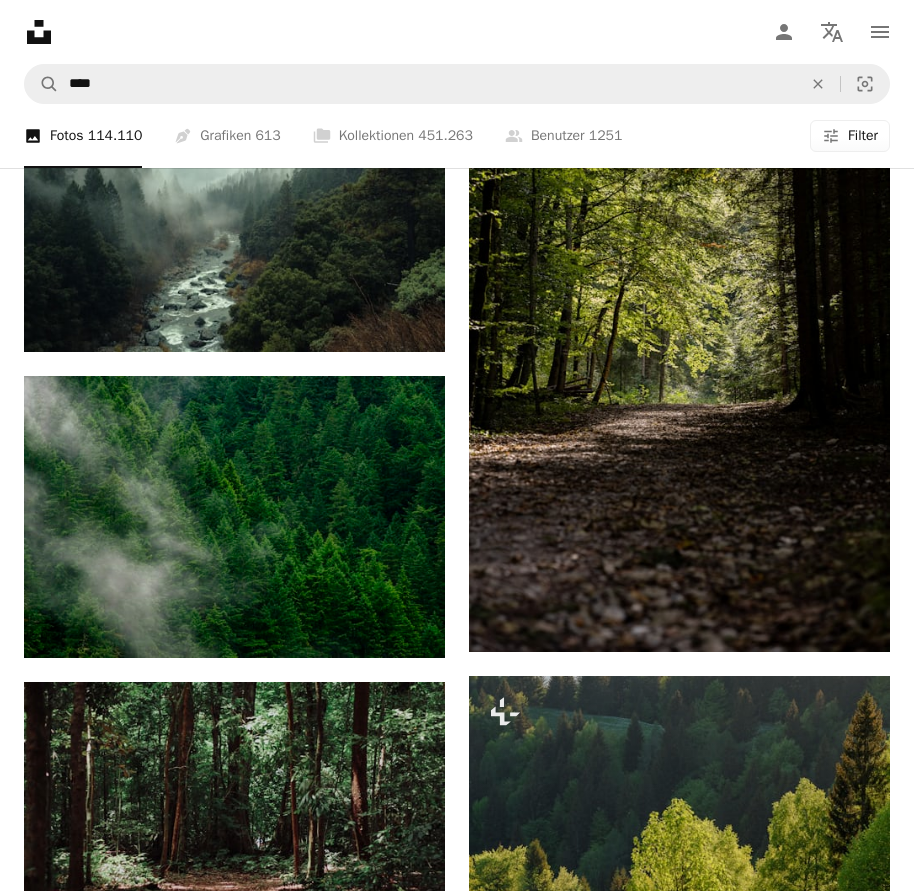 scroll, scrollTop: 6827, scrollLeft: 0, axis: vertical 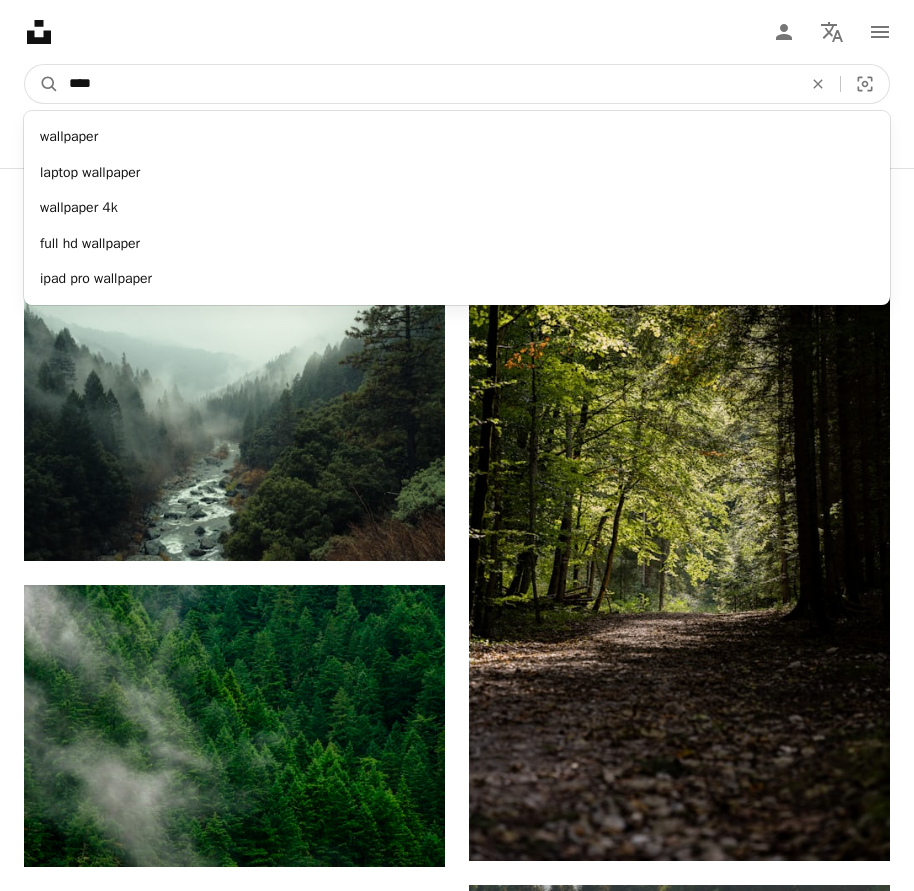 drag, startPoint x: 127, startPoint y: 87, endPoint x: 17, endPoint y: 107, distance: 111.8034 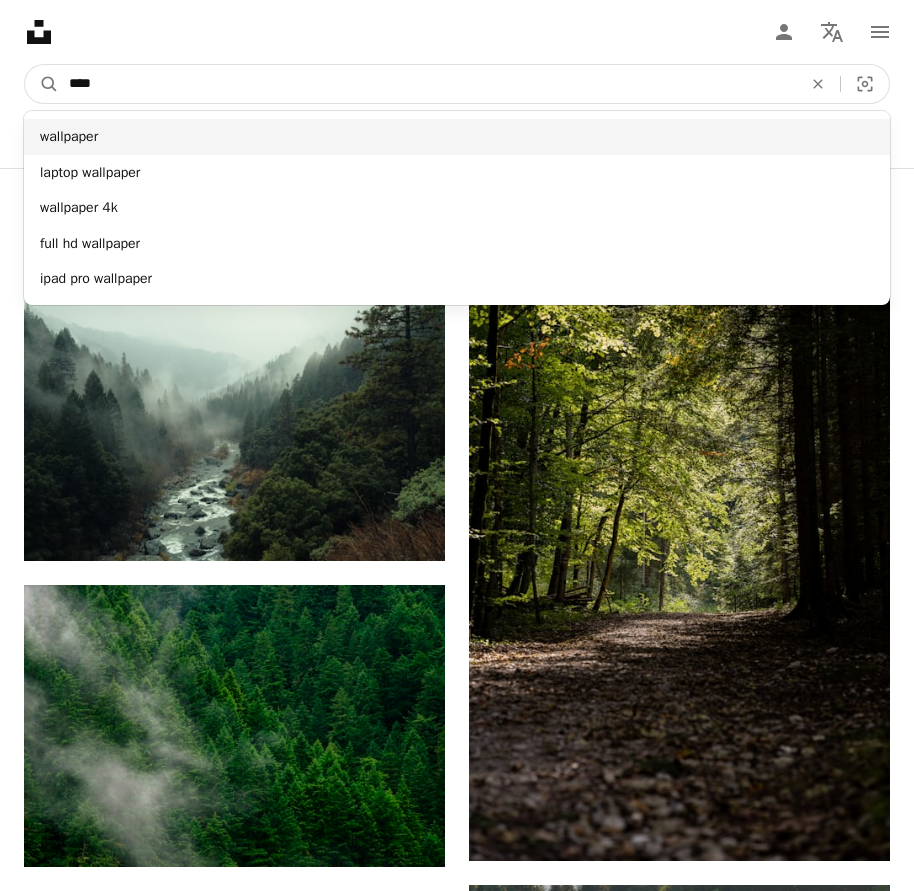 type on "*" 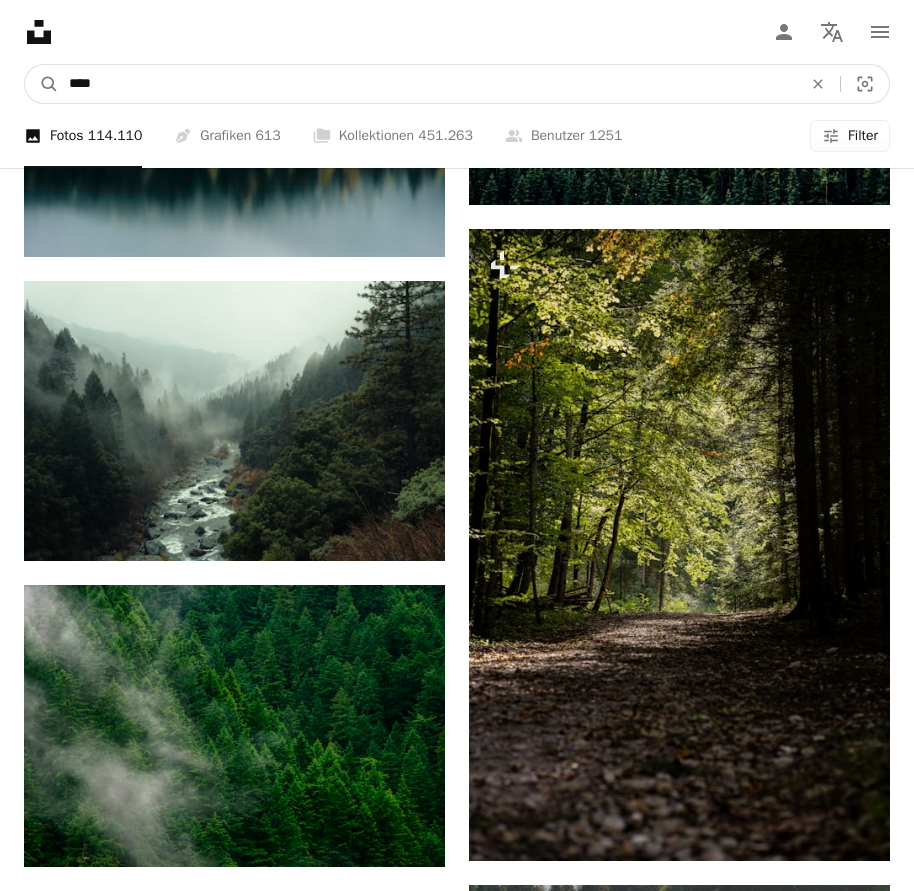 type on "*****" 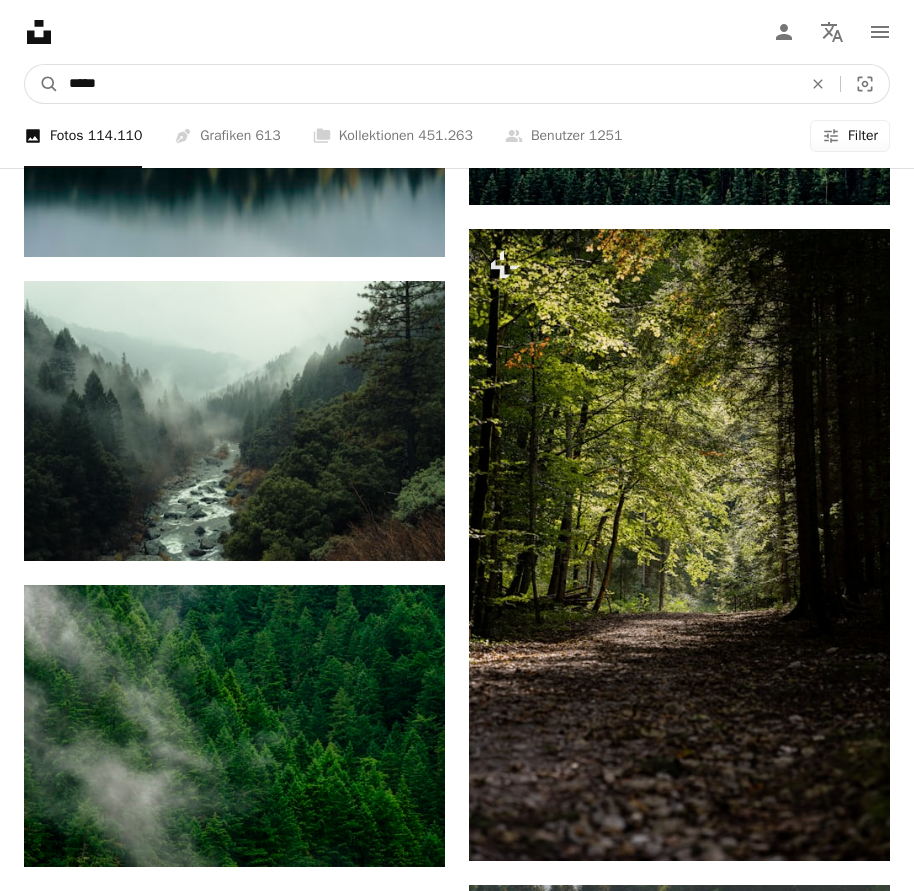 click on "A magnifying glass" at bounding box center [42, 84] 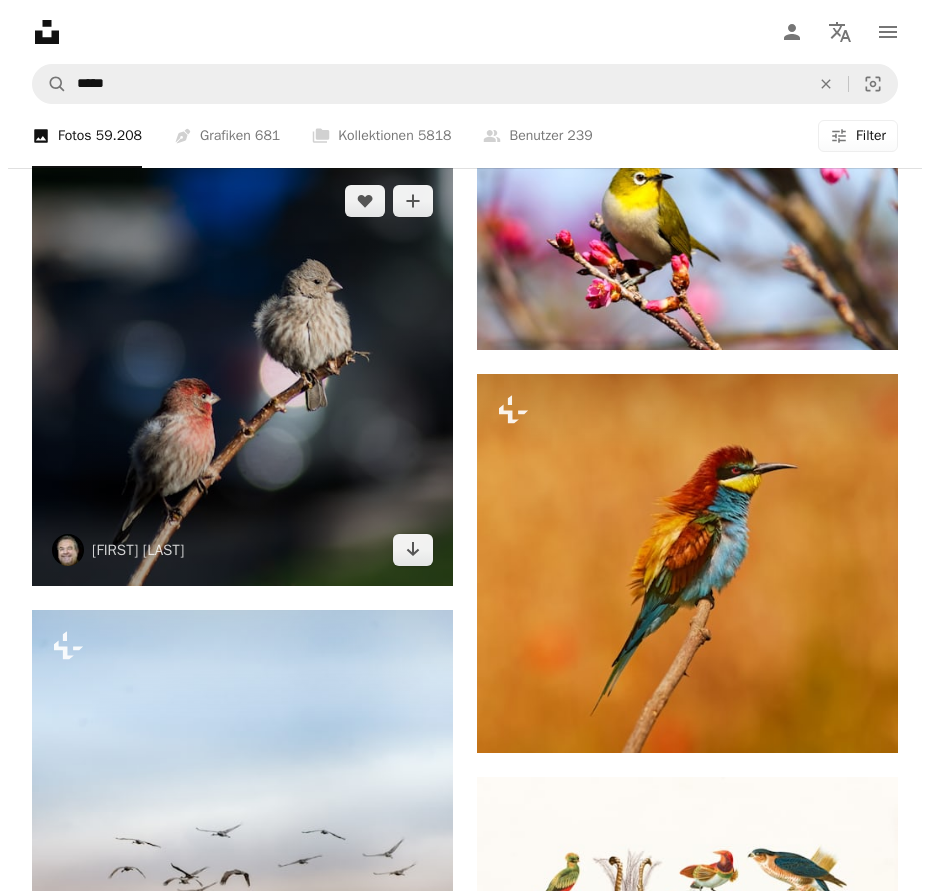 scroll, scrollTop: 2300, scrollLeft: 0, axis: vertical 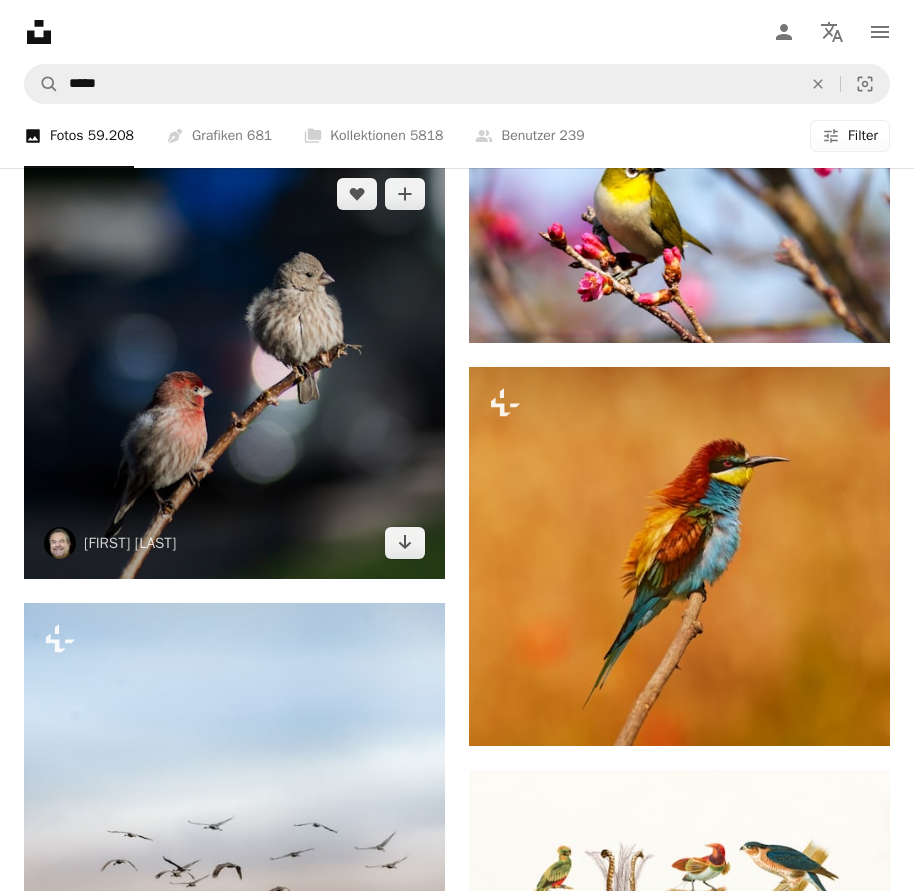 click at bounding box center (234, 368) 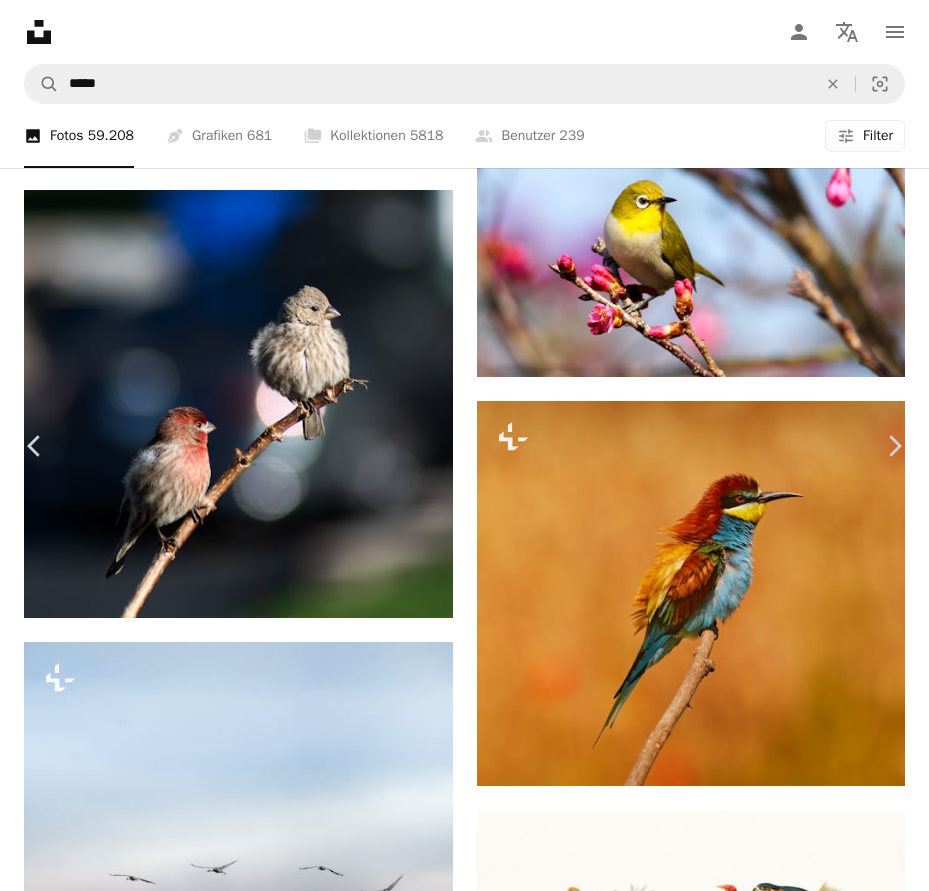 click on "Kostenlos herunterladen" at bounding box center (698, 3931) 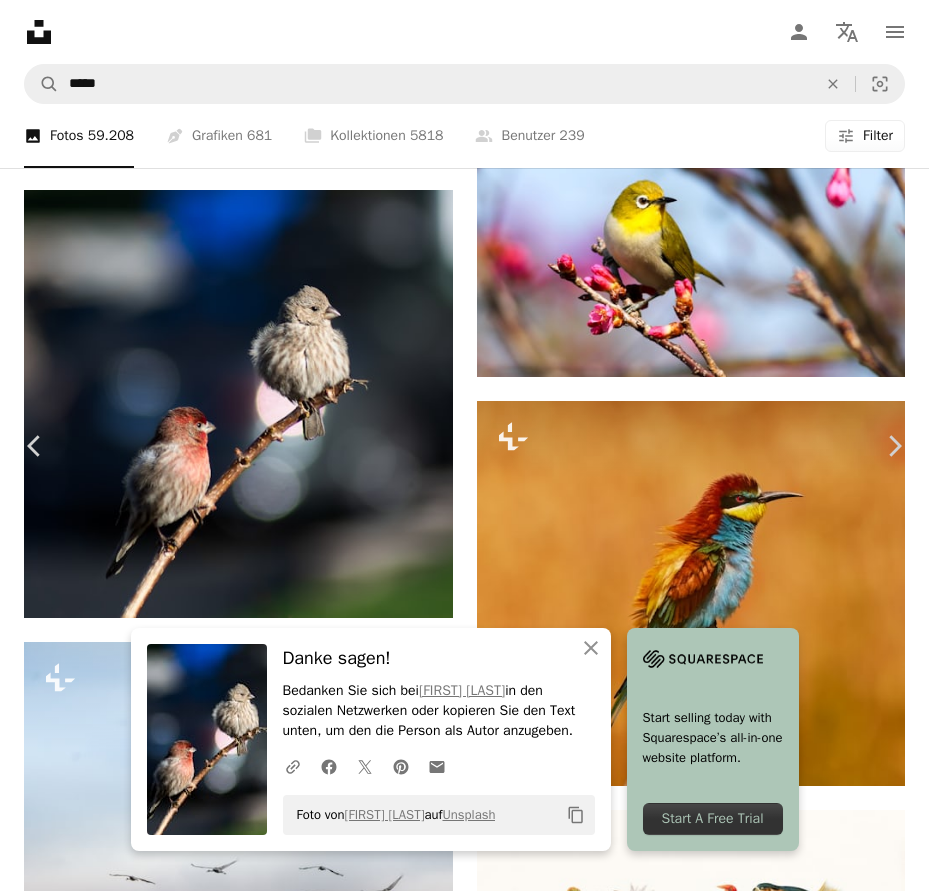 click on "Kostenlos herunterladen" at bounding box center [698, 3931] 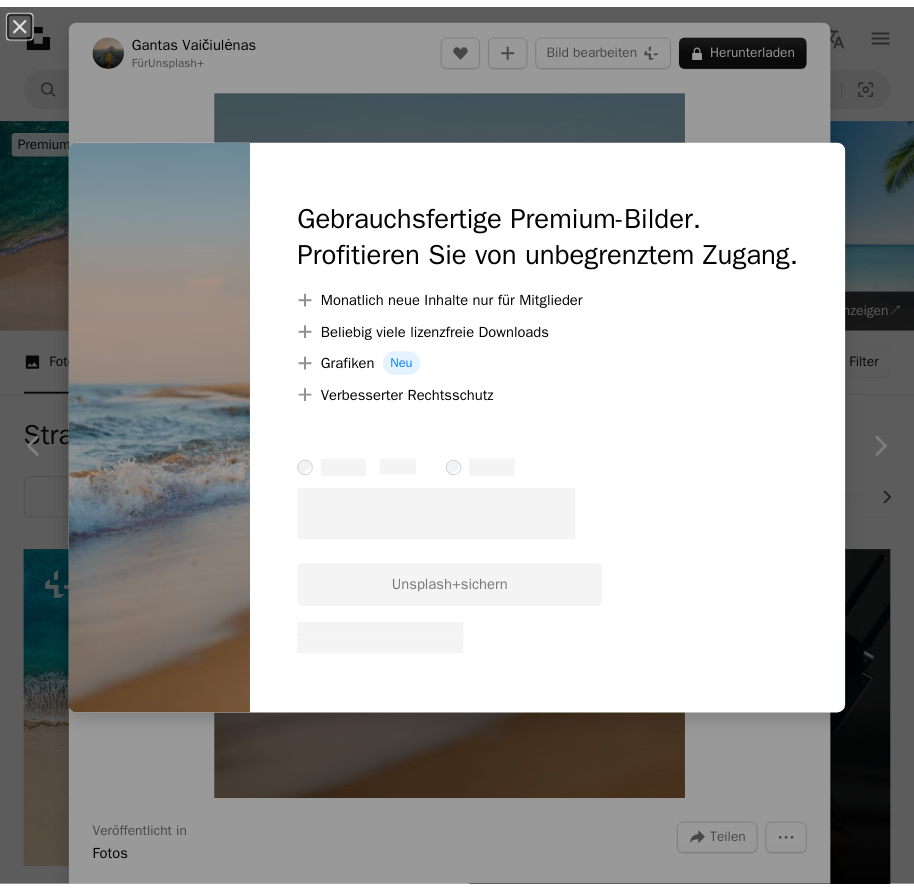 scroll, scrollTop: 1700, scrollLeft: 0, axis: vertical 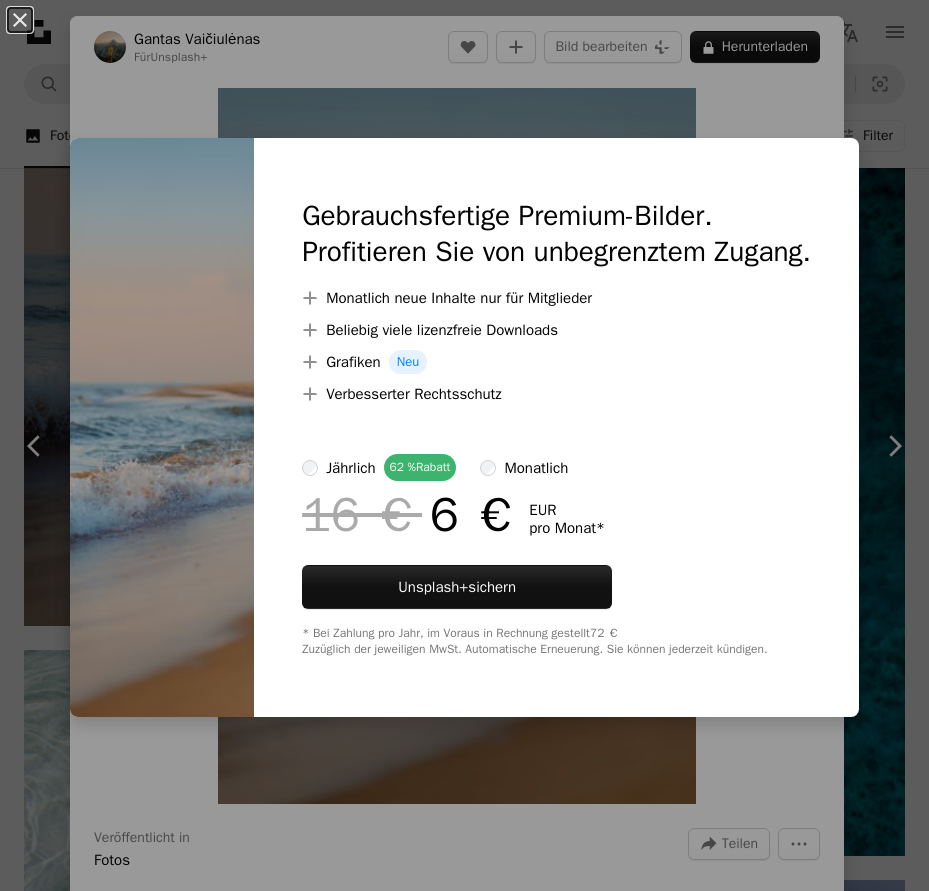 click on "An X shape Gebrauchsfertige Premium-Bilder. Profitieren Sie von unbegrenztem Zugang. A plus sign Monatlich neue Inhalte nur für Mitglieder A plus sign Beliebig viele lizenzfreie Downloads A plus sign Grafiken  Neu A plus sign Verbesserter Rechtsschutz jährlich 62 %  Rabatt monatlich 16 €   6 € EUR pro Monat * Unsplash+  sichern * Bei Zahlung pro Jahr, im Voraus in Rechnung gestellt  72 € Zuzüglich der jeweiligen MwSt. Automatische Erneuerung. Sie können jederzeit kündigen." at bounding box center (464, 445) 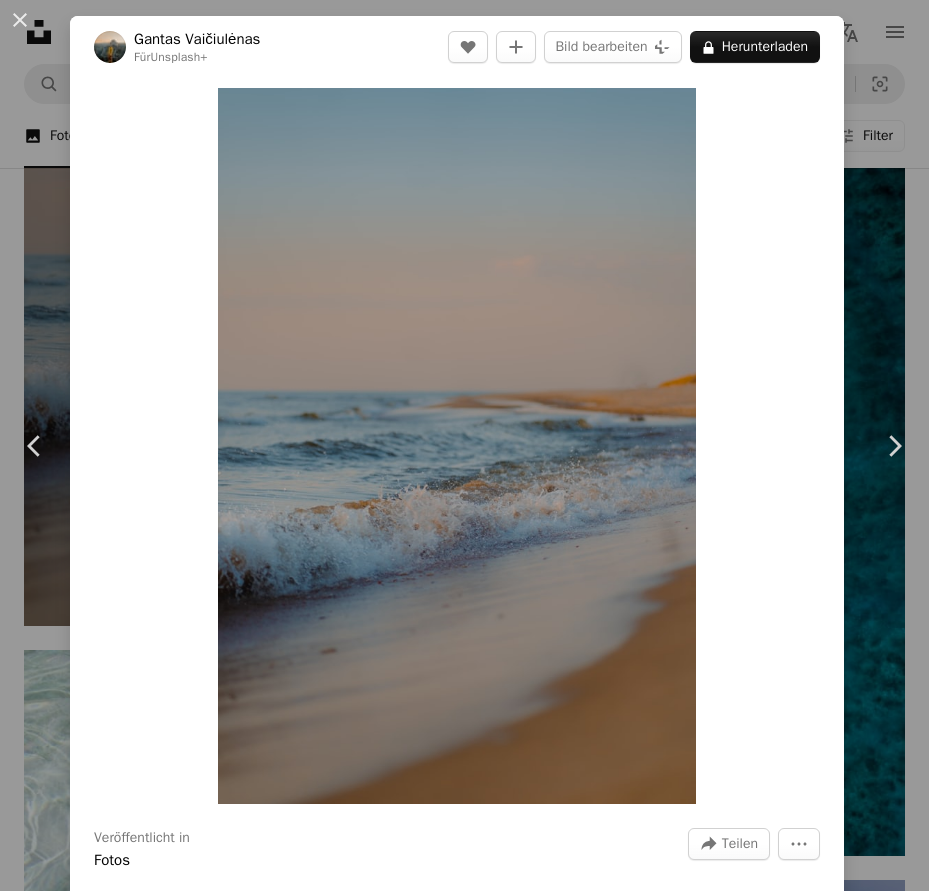 click on "An X shape Chevron left Chevron right [FIRST] [LAST] Für  Unsplash+ A heart A plus sign Bild bearbeiten   Plus sign for Unsplash+ A lock   Herunterladen Zoom in Veröffentlicht in Fotos A forward-right arrow Teilen More Actions A map marker Baltic Sea Calendar outlined Veröffentlicht am  [DATE] Safety Lizenziert unter der  Unsplash+ Lizenz Tapete Hintergrund abstrakt Strand Meer Sommer Wellen Sommer-Tapete Strand am Meer Sommer Hintergrund Küste Küstenlinie Ostsee Wasserwellen Wellen krachen Das Meer Meer Natur Sommer-Abstract Abstrakter Sommer Creative Commons-Bilder Ähnliche Bilder Plus sign for Unsplash+ A heart A plus sign [FIRST] [LAST] Für  Unsplash+ A lock   Herunterladen Plus sign for Unsplash+ A heart A plus sign [FIRST] [LAST] Für  Unsplash+ A lock   Herunterladen Plus sign for Unsplash+ A heart A plus sign [FIRST] [LAST] Für  Unsplash+ A lock   Herunterladen Plus sign for Unsplash+ A heart A plus sign [FIRST] [LAST]" at bounding box center (464, 445) 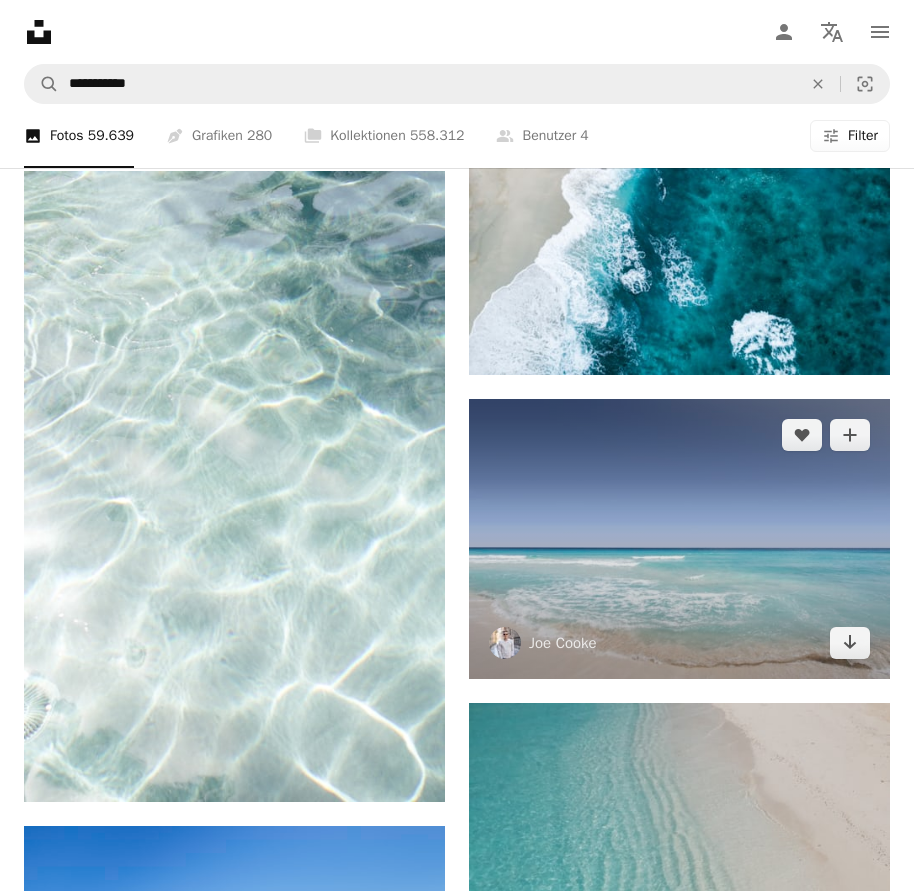 scroll, scrollTop: 2200, scrollLeft: 0, axis: vertical 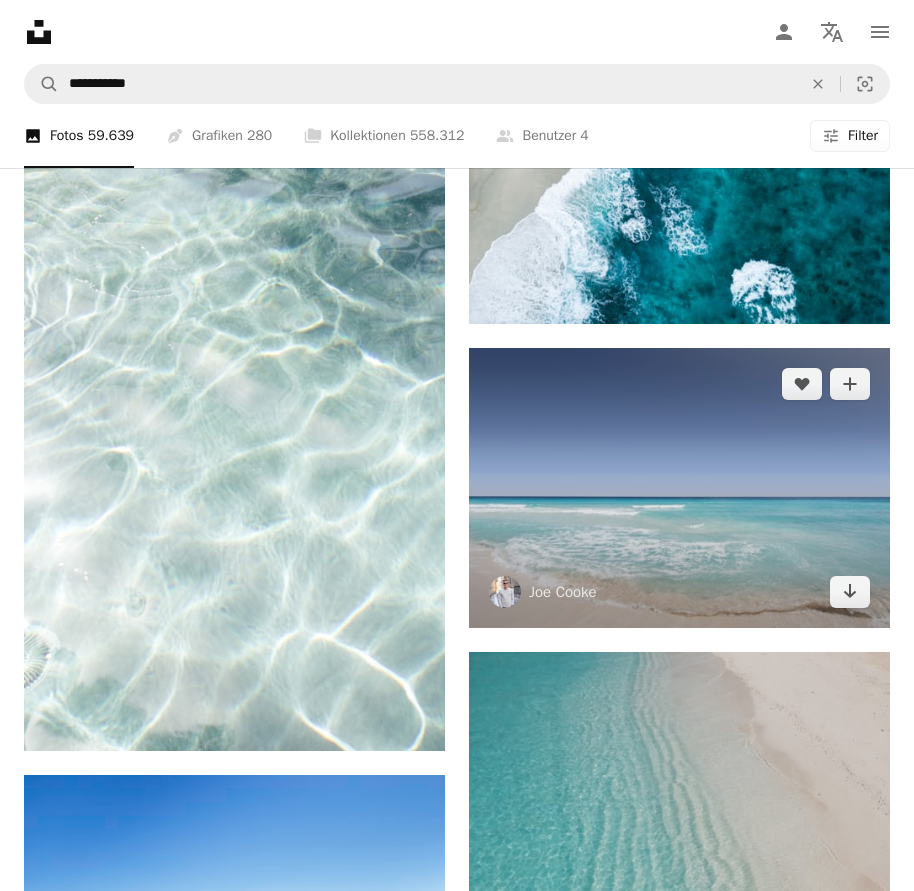 click at bounding box center (679, 488) 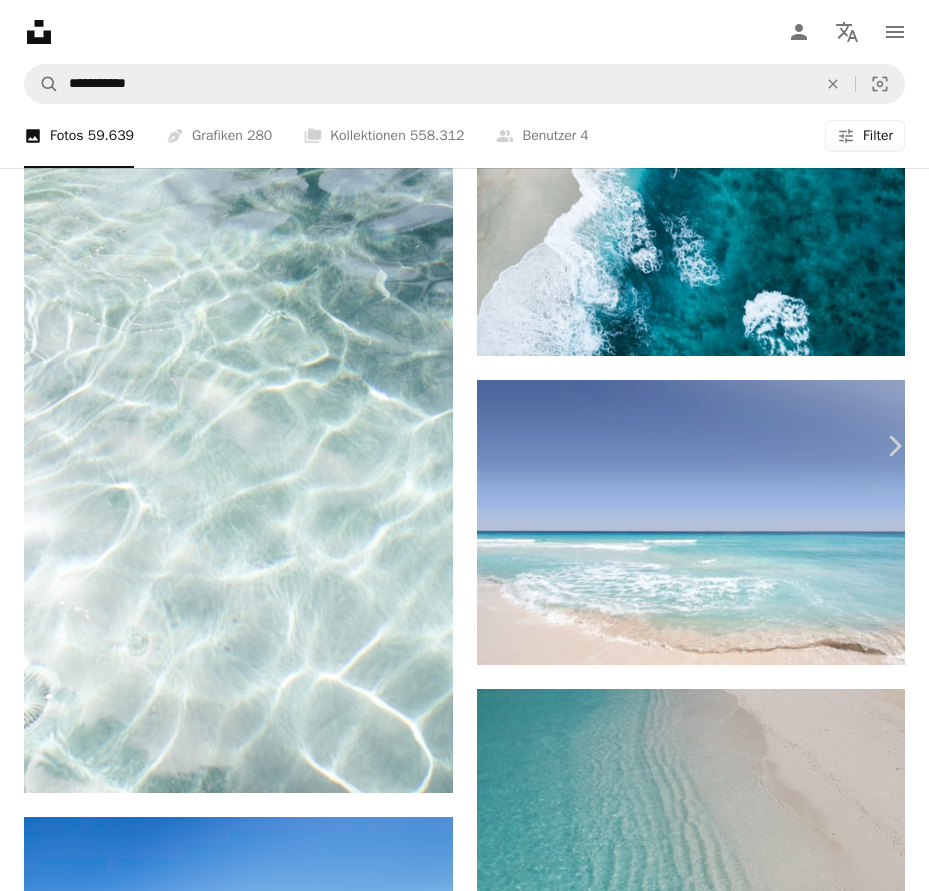 click on "An X shape Chevron left Chevron right [FIRST] [LAST] joecooke A heart A plus sign Bild bearbeiten   Plus sign for Unsplash+ Kostenlos herunterladen Chevron down Zoom in Aufrufe 12.070.072 Downloads 104.649 Veröffentlicht in Fotos A forward-right arrow Teilen Info icon Info More Actions A map marker [CITY], [COUNTRY] Calendar outlined Veröffentlicht am  [DATE] Camera Canon, EOS 6D Safety Kostenlos zu verwenden im Rahmen der  Unsplash Lizenz Strand Meer blau Sommer Sonne blauer Himmel Strand-Tapete Sand Wellen [COUNTRY] Hintergrund zum Strand tropisch Horizont Küste Paradies Gezeiten Hintergrund draußen Public Domain-Bilder Ähnliche Premium-Bilder auf iStock durchsuchen  |  20 % Rabatt mit Aktionscode UNSPLASH20 Mehr auf iStock anzeigen  ↗ Ähnliche Bilder A heart A plus sign [FIRST] [LAST] Für Anfragen verfügbar A checkmark inside of a circle Arrow pointing down A heart A plus sign [FIRST] [LAST] Arrow pointing down A heart A plus sign [FIRST] [LAST] Arrow pointing down A heart A plus sign [FIRST] [LAST] Arrow pointing down A heart A plus sign [FIRST] [LAST]" at bounding box center (464, 5450) 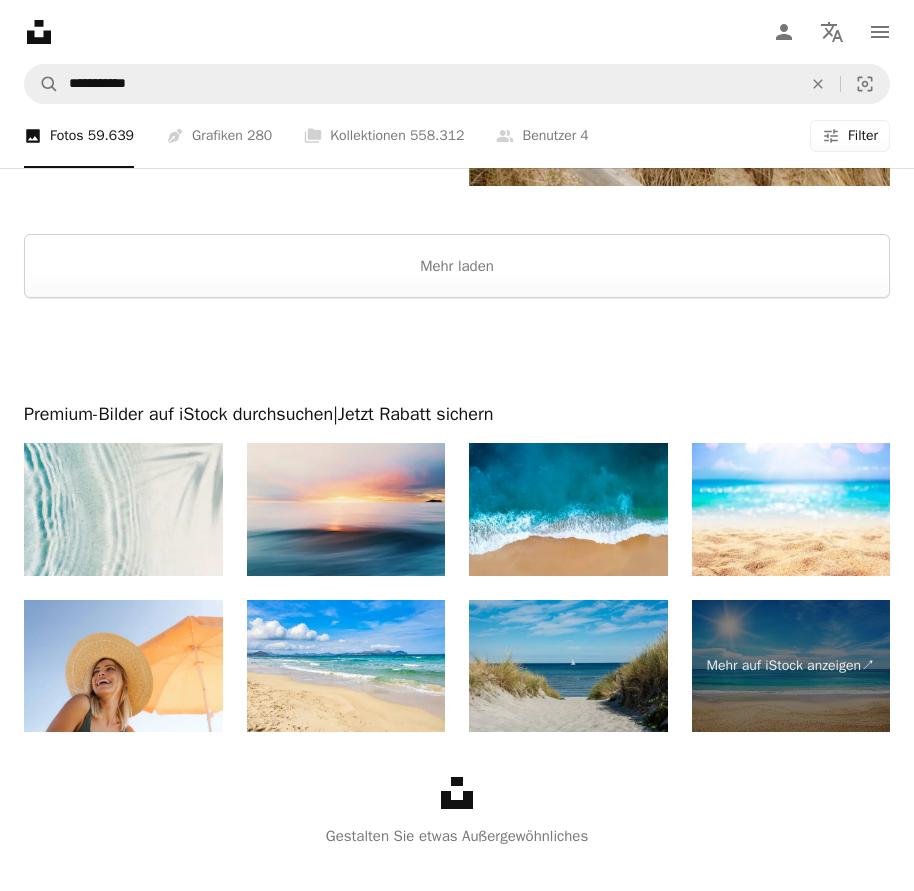 scroll, scrollTop: 6210, scrollLeft: 0, axis: vertical 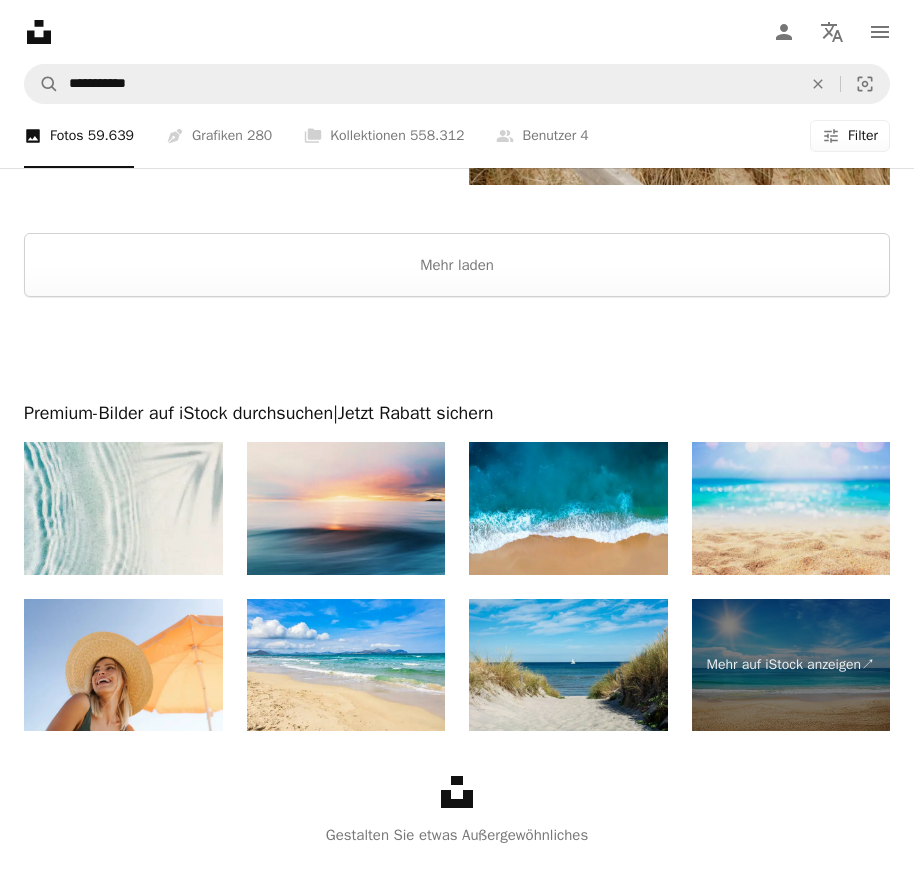 click at bounding box center (791, 508) 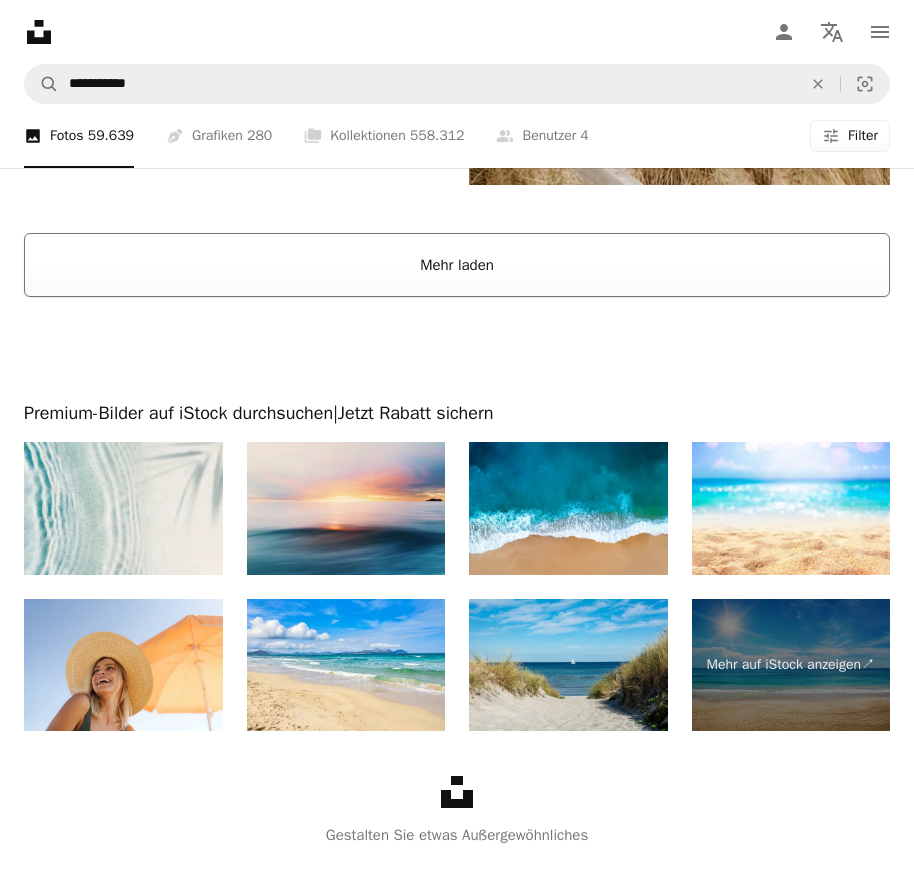 click on "Mehr laden" at bounding box center [457, 265] 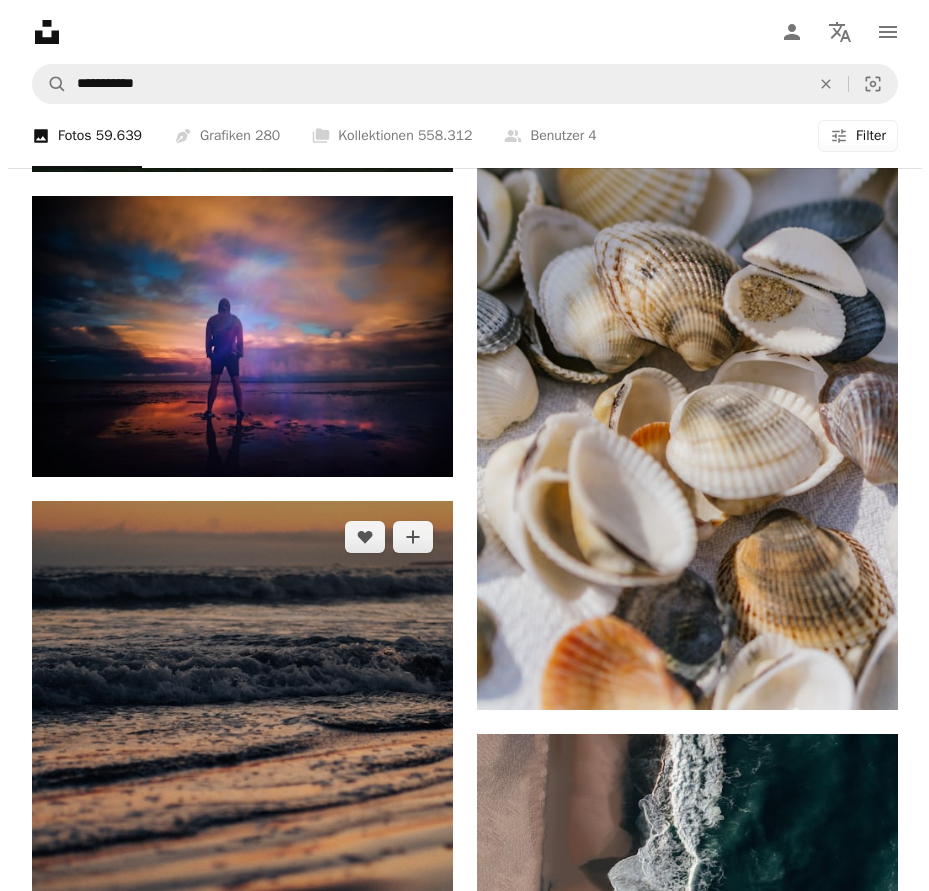 scroll, scrollTop: 11510, scrollLeft: 0, axis: vertical 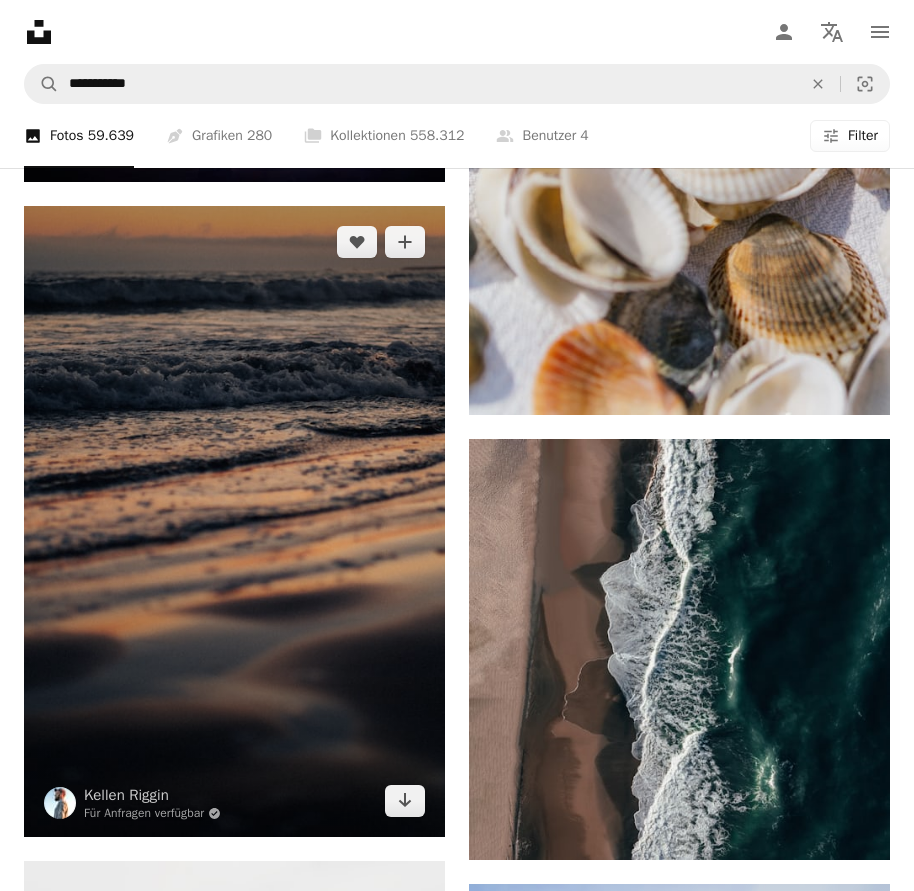 click at bounding box center [234, 522] 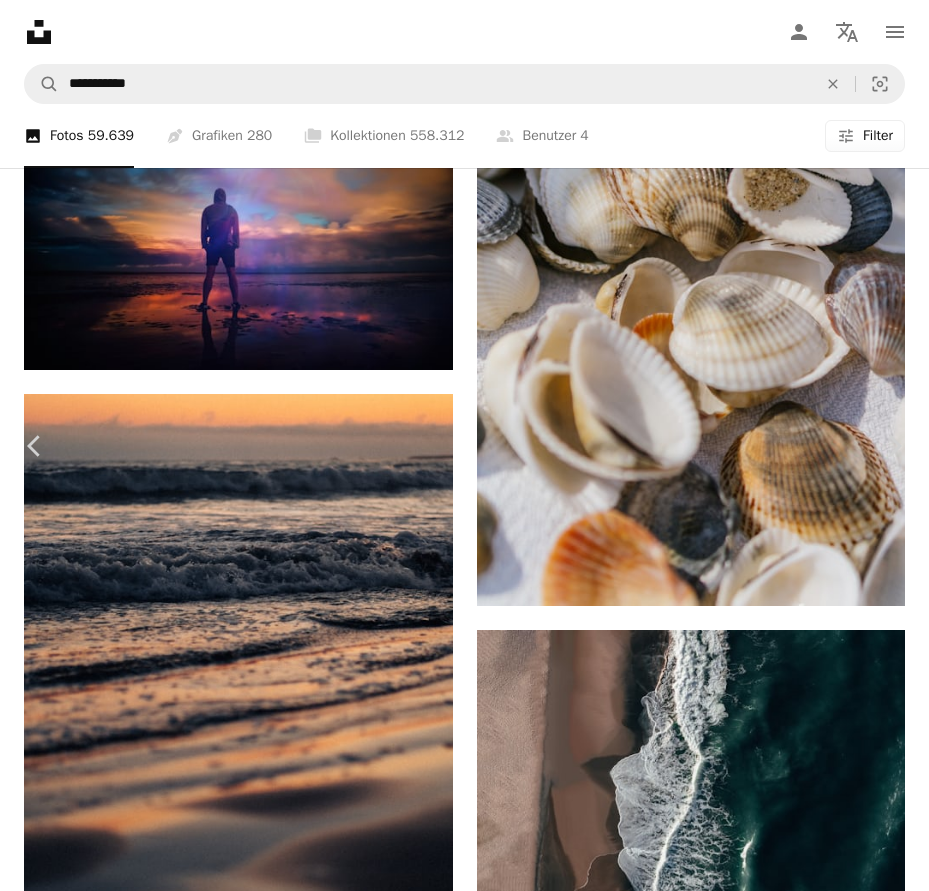 click on "Kostenlos herunterladen" at bounding box center [698, 5328] 